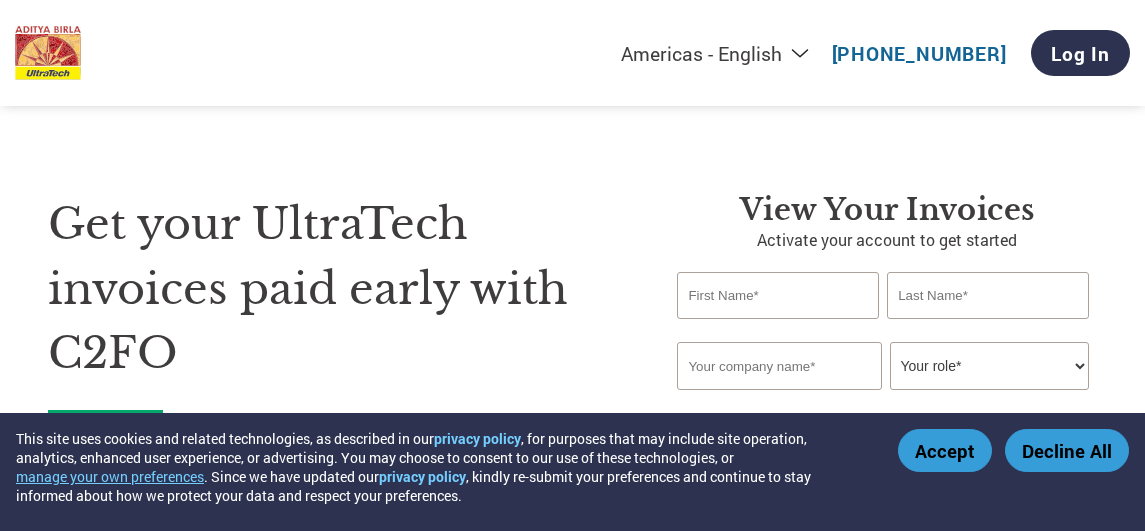 scroll, scrollTop: 0, scrollLeft: 0, axis: both 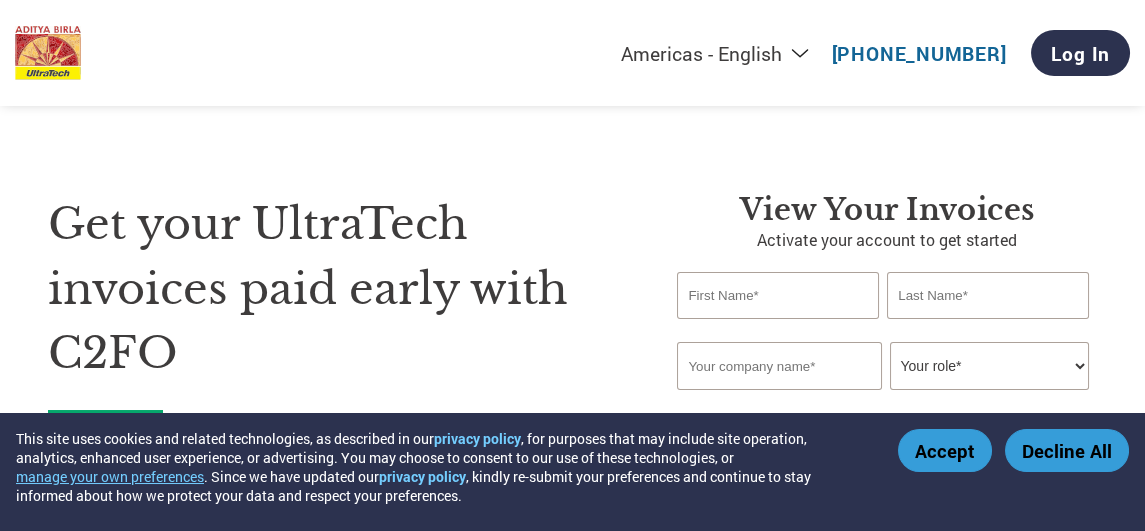 click at bounding box center [777, 295] 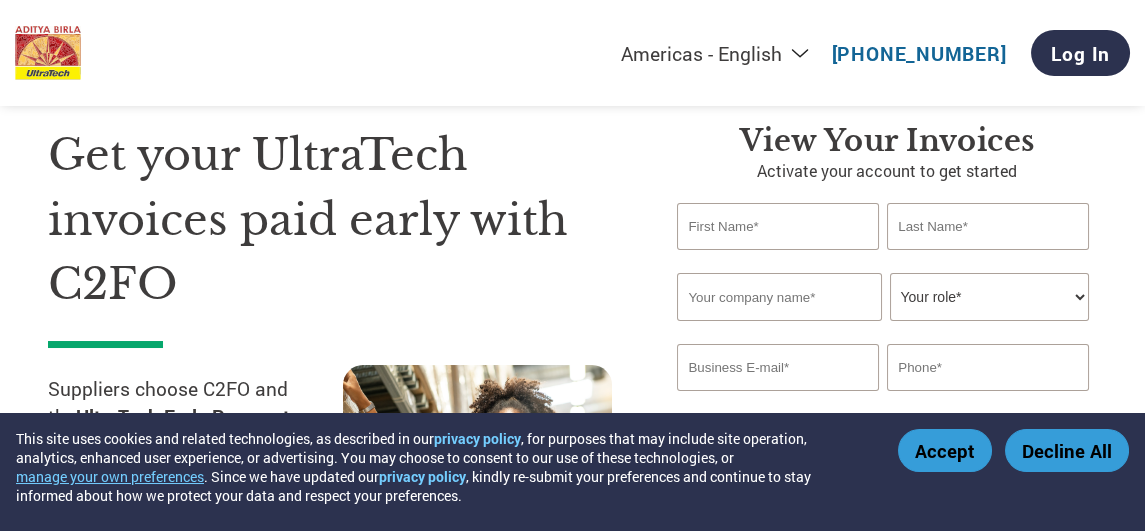 scroll, scrollTop: 100, scrollLeft: 0, axis: vertical 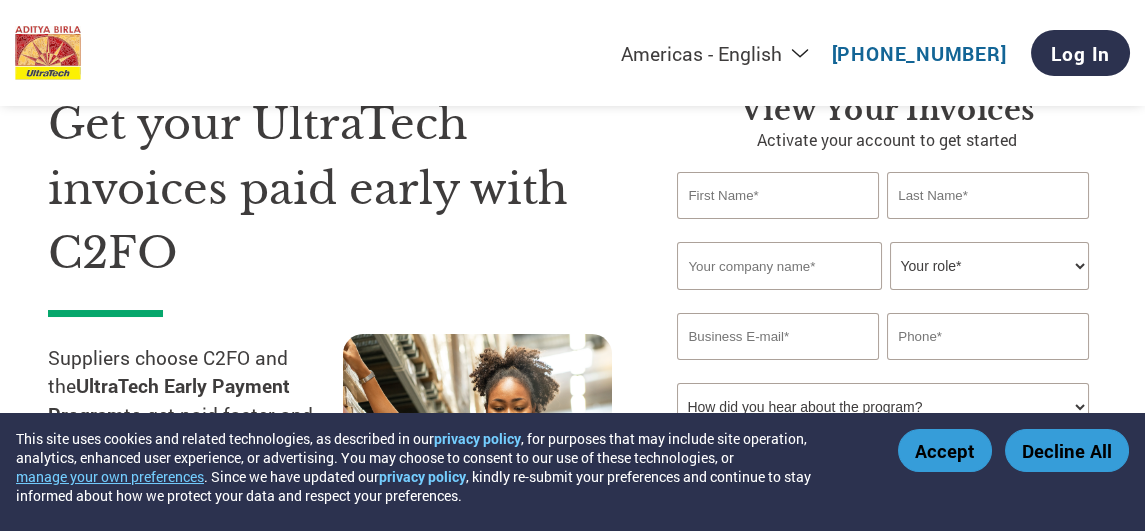 click at bounding box center [777, 195] 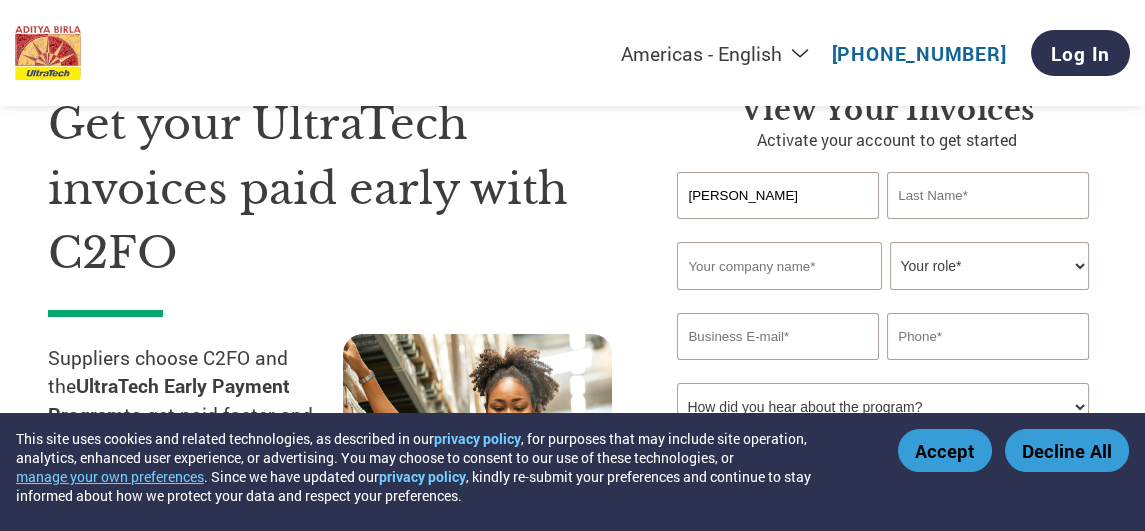 type on "Vyas" 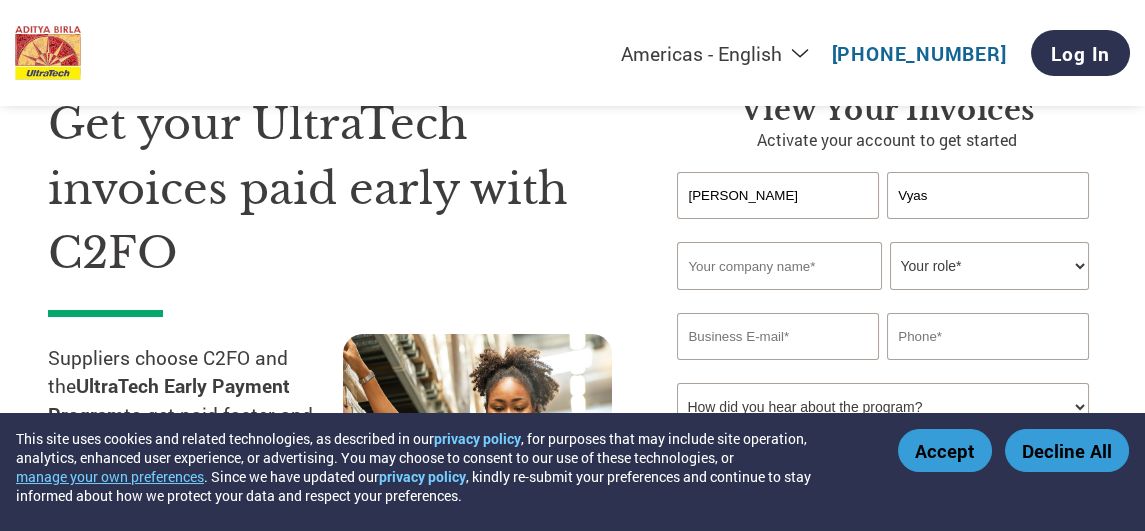 click at bounding box center (779, 266) 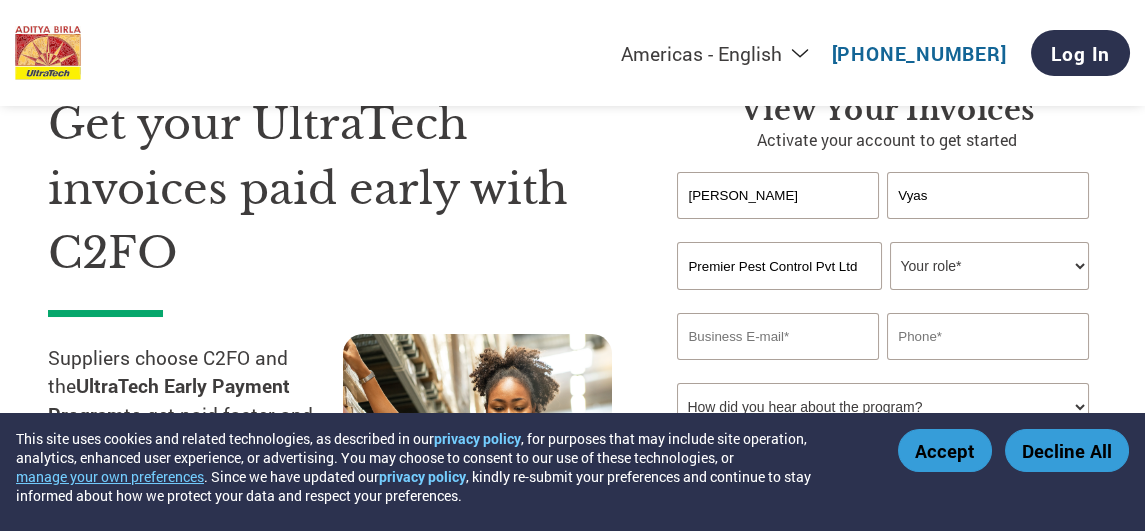 click on "Your role* CFO Controller Credit Manager Finance Director Treasurer CEO President Owner/Founder Accounting Bookkeeper Accounts Receivable Office Manager Other" at bounding box center (989, 266) 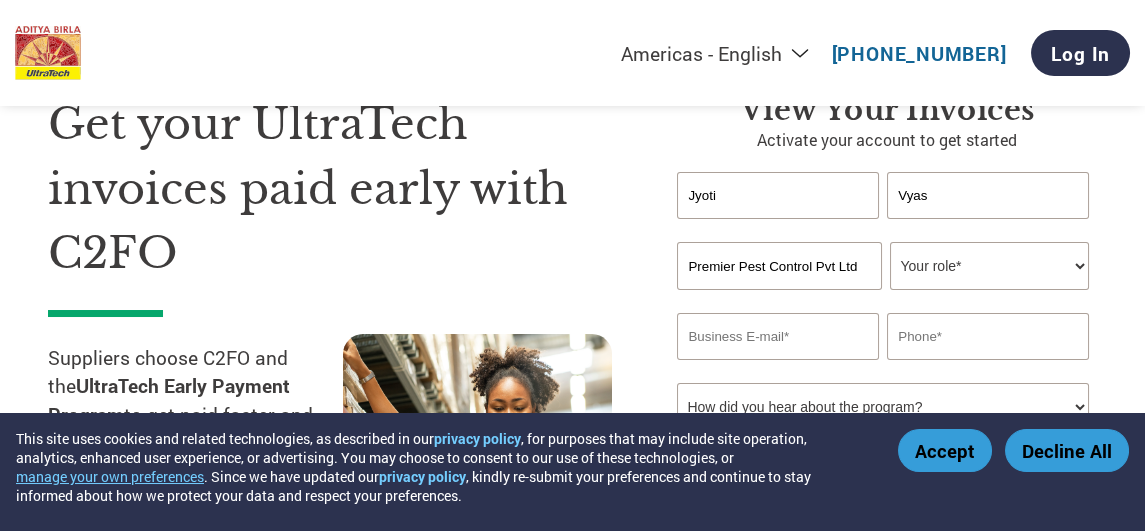 type on "Jyoti" 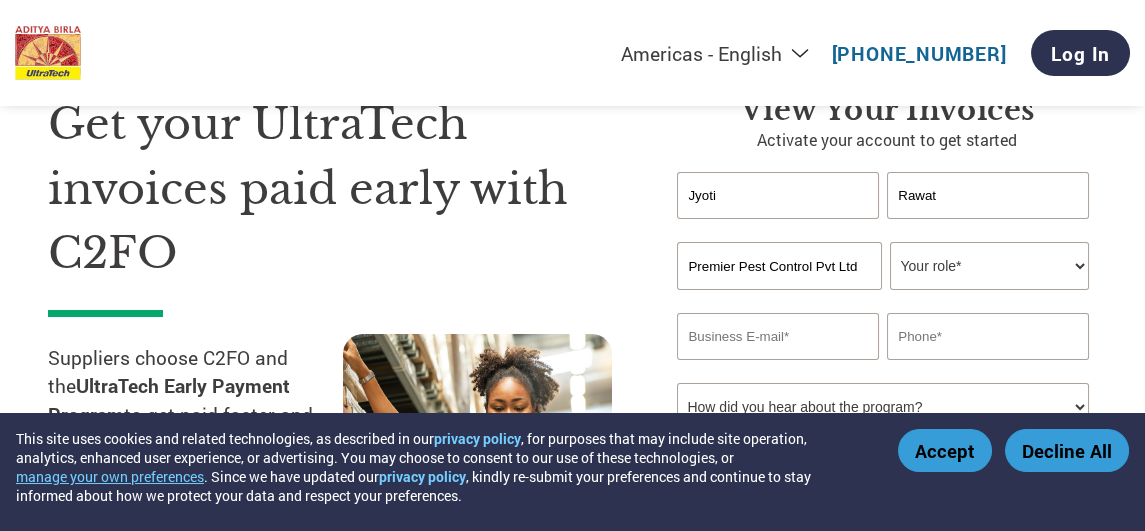 type on "Rawat" 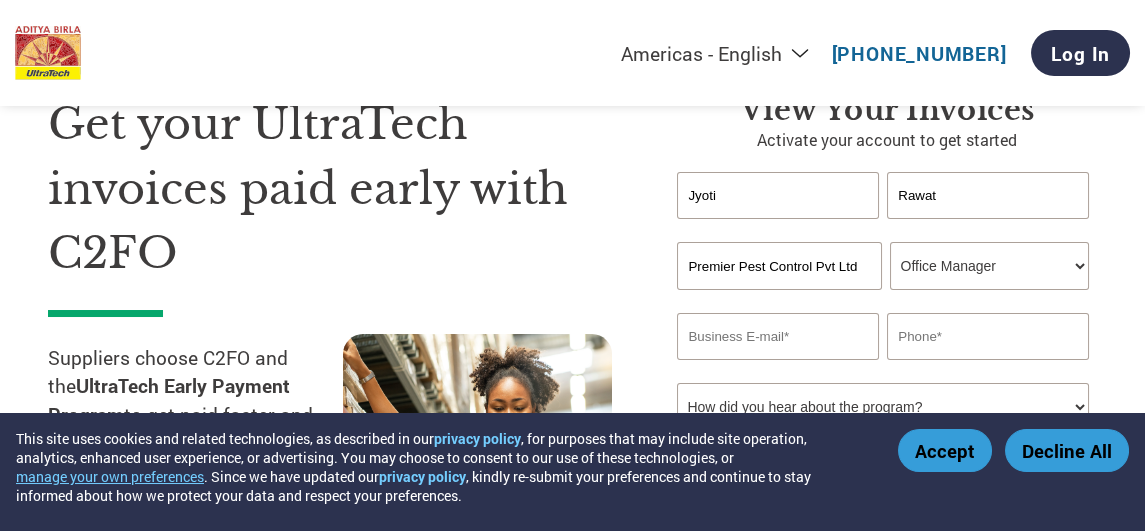 click on "Your role* CFO Controller Credit Manager Finance Director Treasurer CEO President Owner/Founder Accounting Bookkeeper Accounts Receivable Office Manager Other" at bounding box center (989, 266) 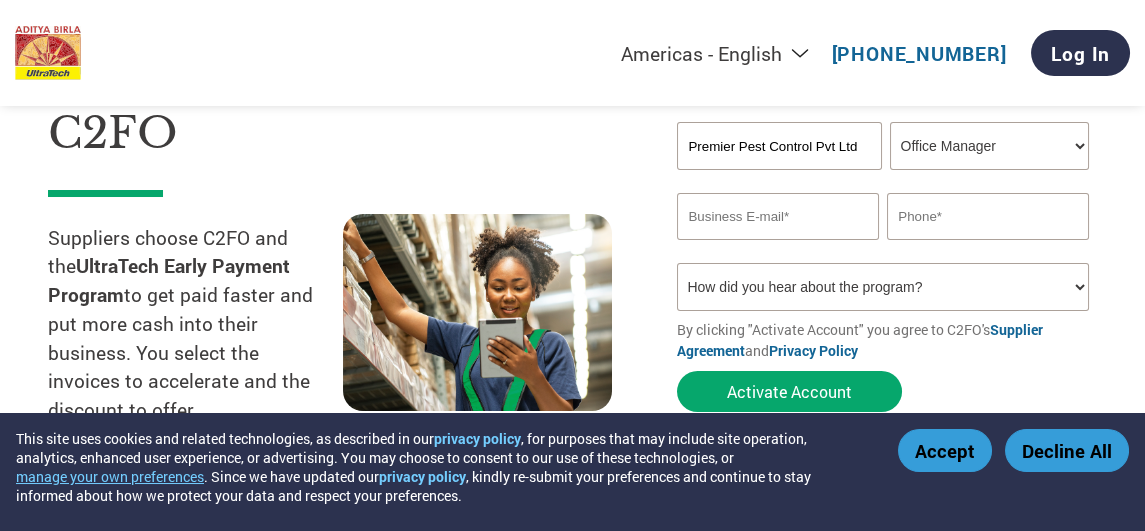 scroll, scrollTop: 200, scrollLeft: 0, axis: vertical 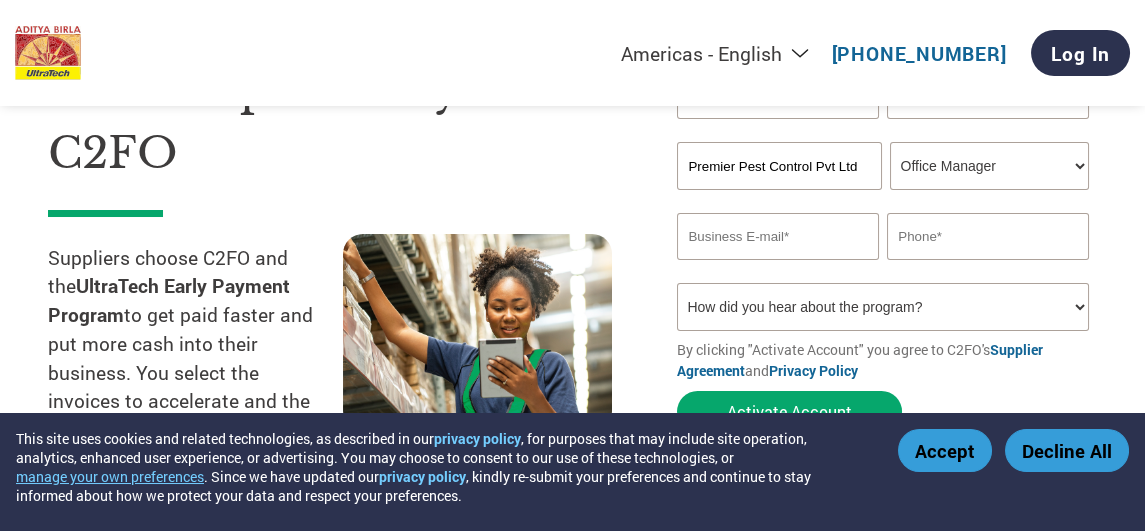 click at bounding box center [777, 236] 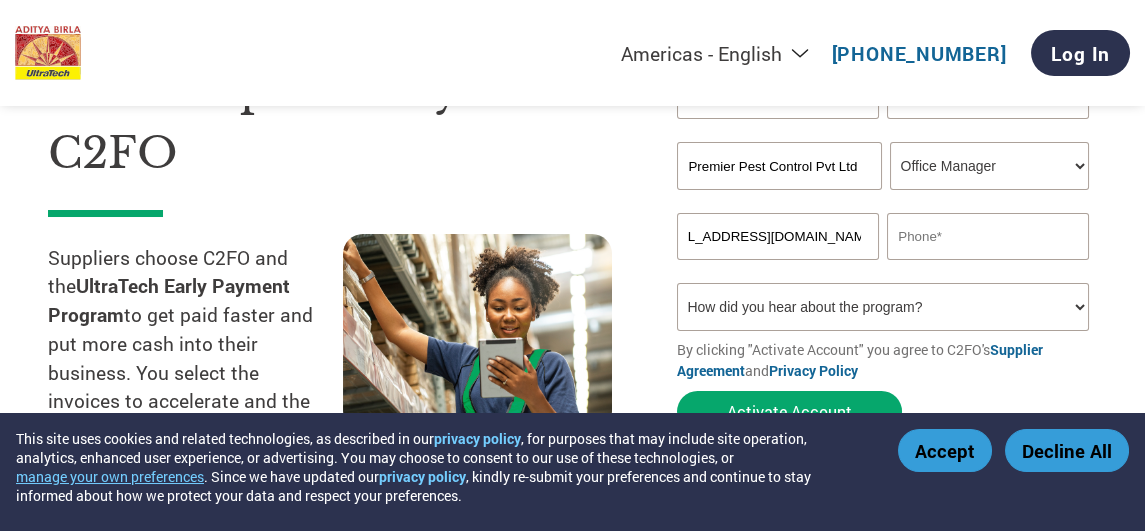 scroll, scrollTop: 0, scrollLeft: 48, axis: horizontal 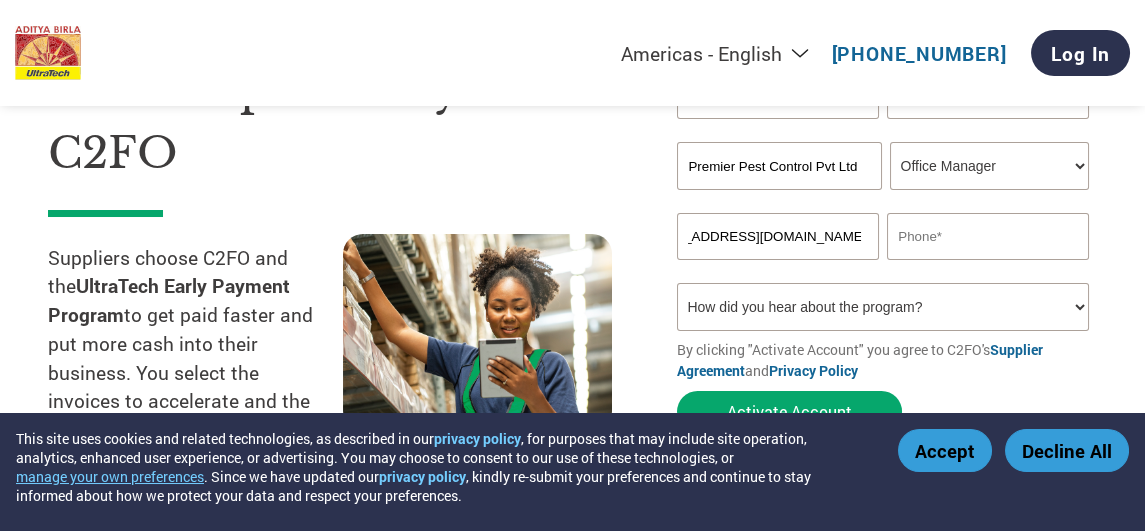 type on "premeirpestcontrol.noida@gmail.com" 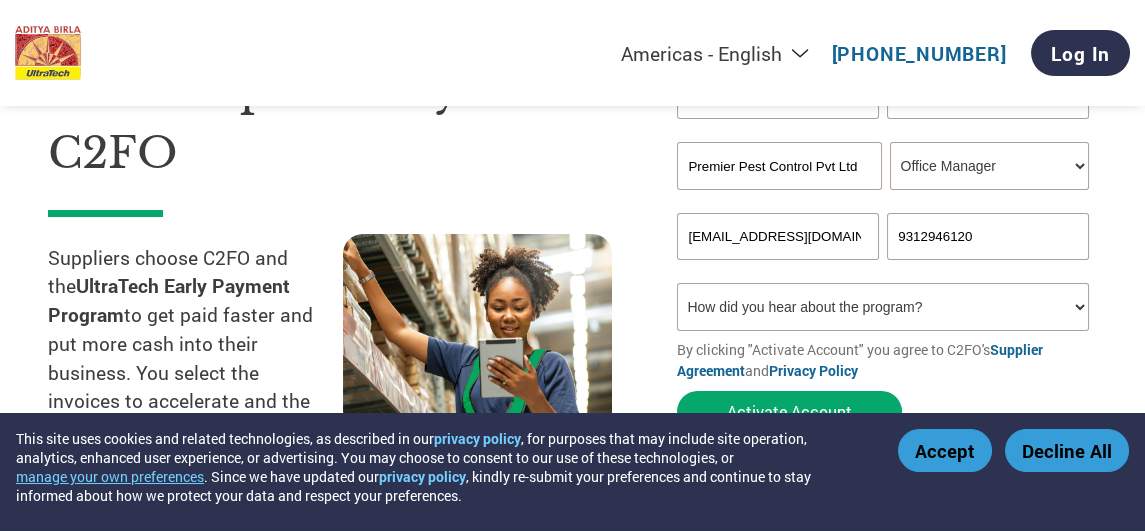 type on "9312946120" 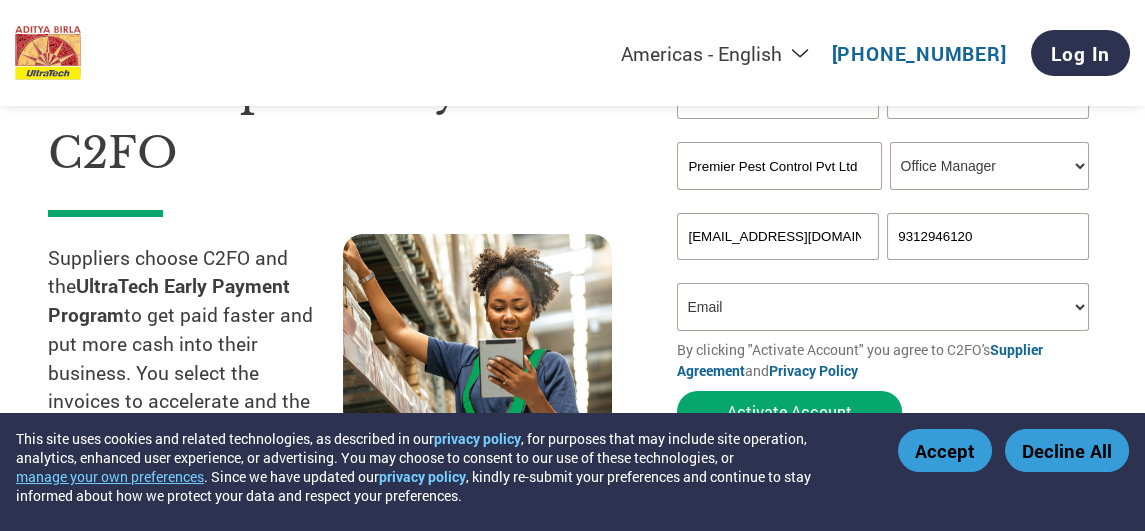 click on "How did you hear about the program? Received a letter Email Social Media Online Search Family/Friend/Acquaintance At an event Other" at bounding box center [882, 307] 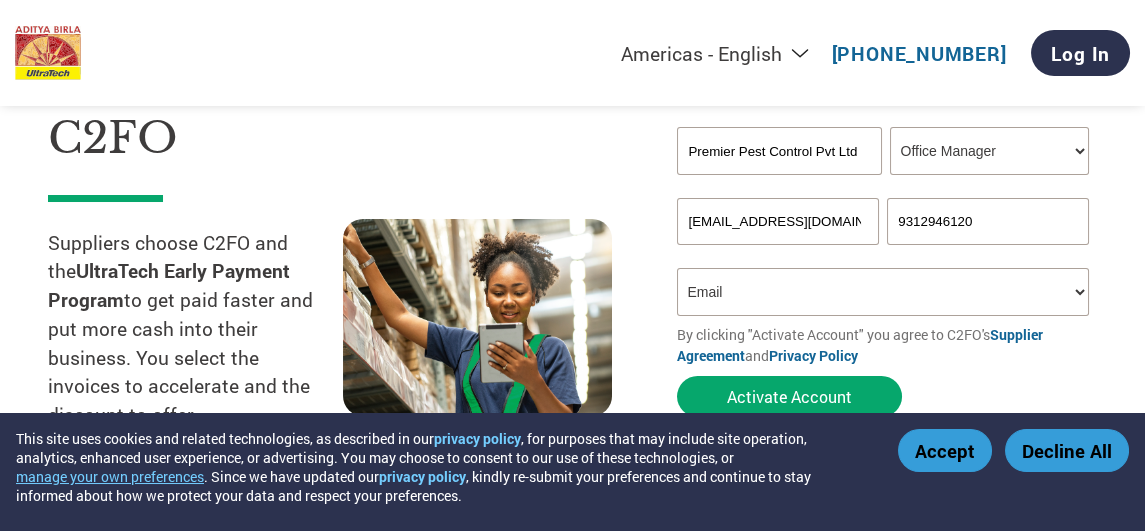 scroll, scrollTop: 300, scrollLeft: 0, axis: vertical 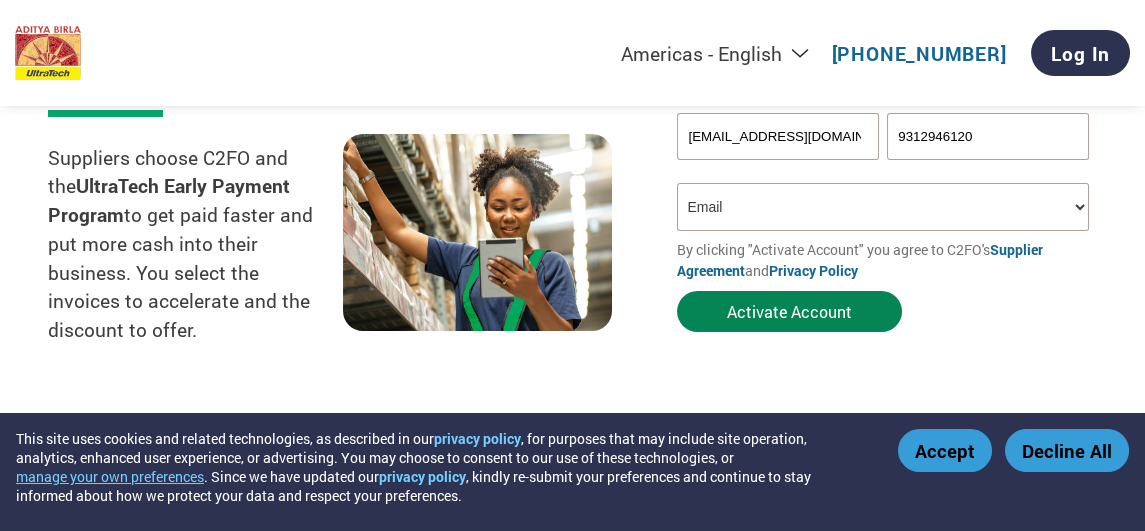 click on "Activate Account" at bounding box center [789, 311] 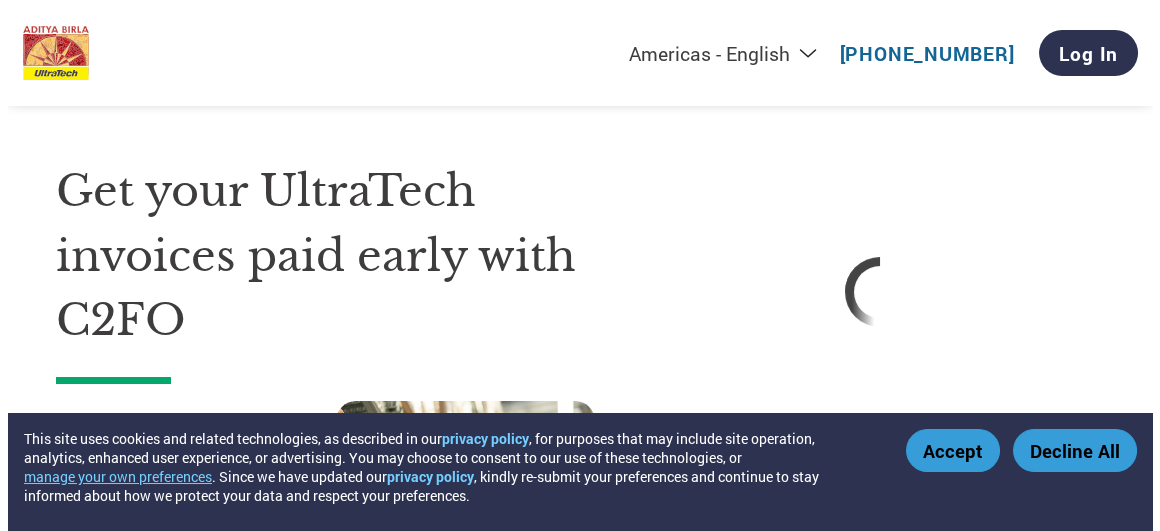 scroll, scrollTop: 0, scrollLeft: 0, axis: both 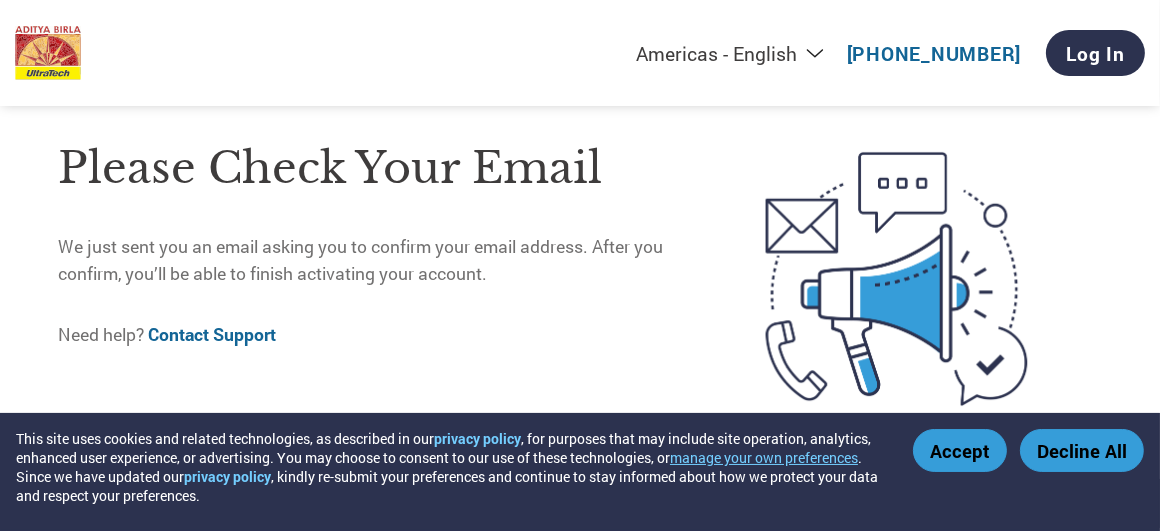 click on "Accept" at bounding box center [960, 450] 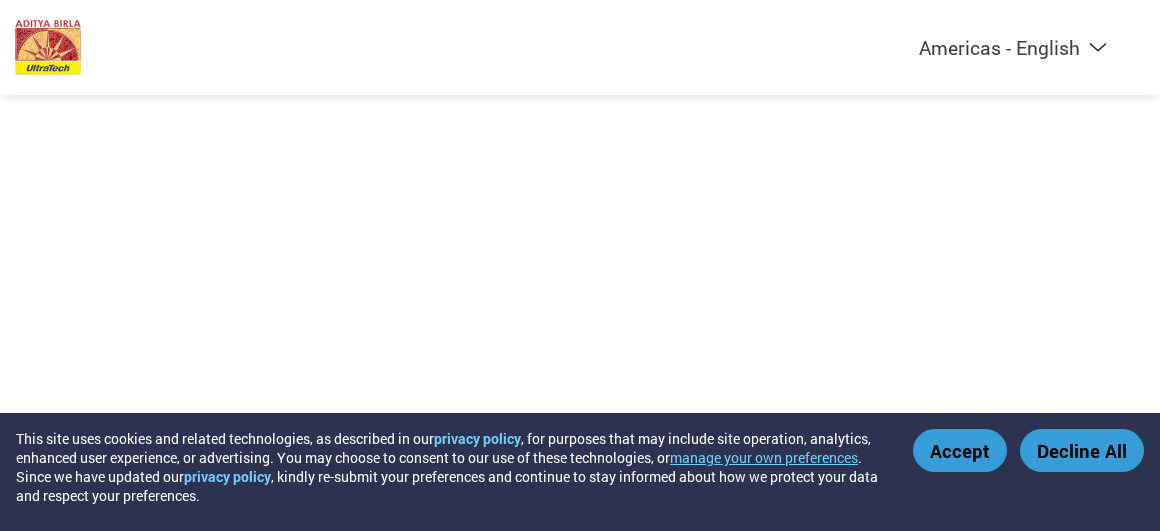 scroll, scrollTop: 0, scrollLeft: 0, axis: both 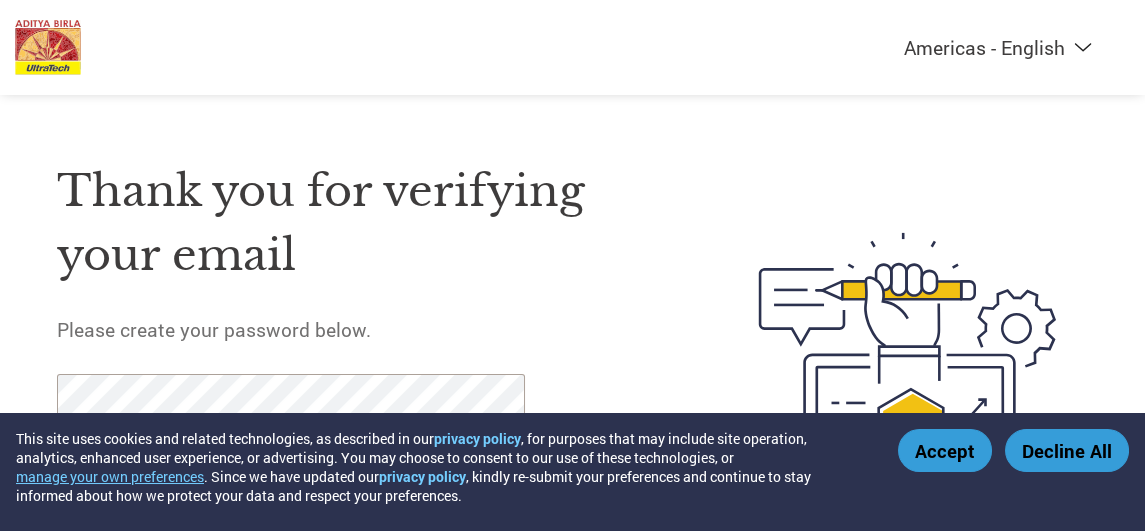 click on "Accept" at bounding box center (945, 450) 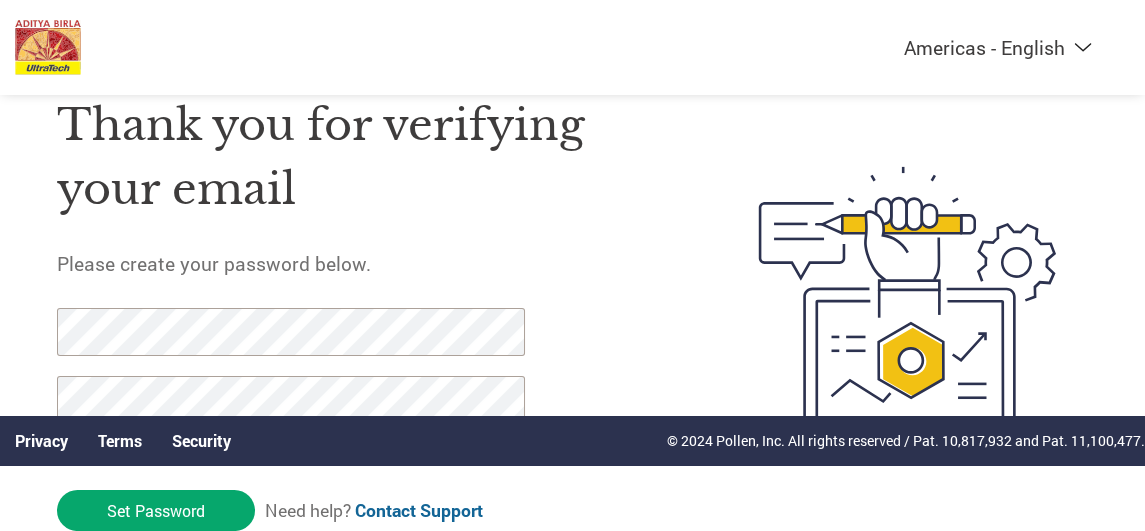 scroll, scrollTop: 127, scrollLeft: 0, axis: vertical 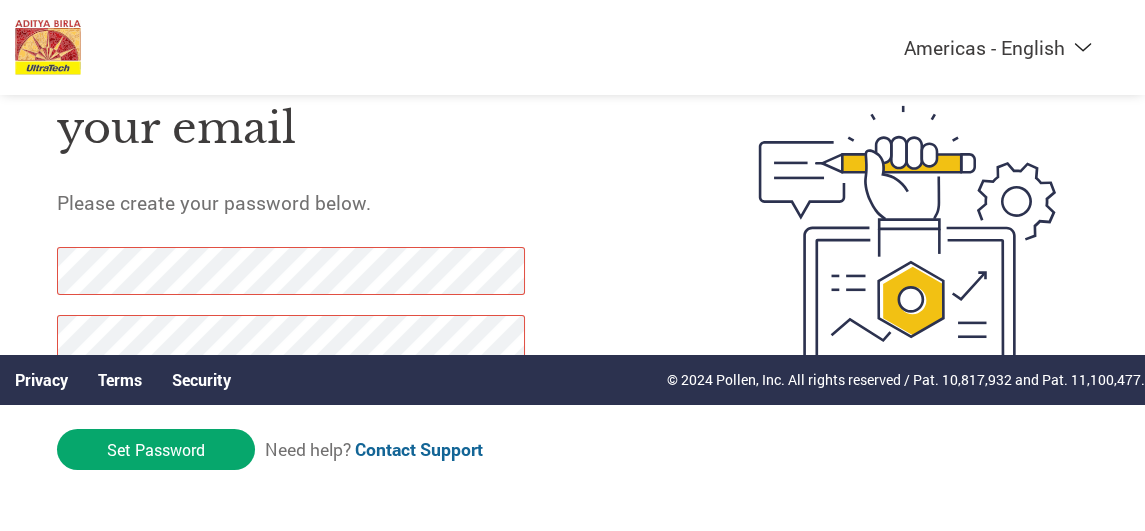 click on "Security" at bounding box center (201, 379) 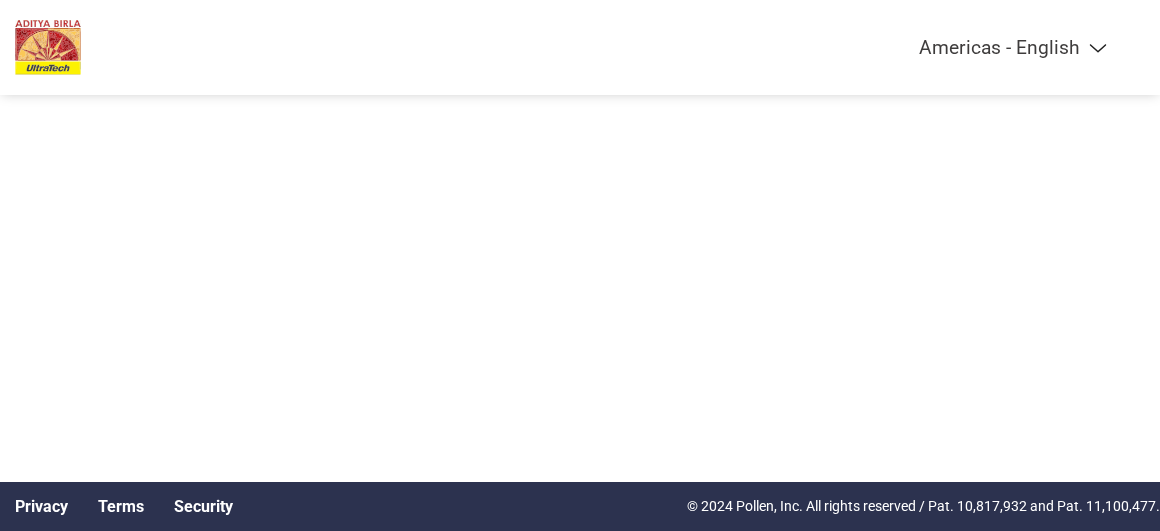 scroll, scrollTop: 0, scrollLeft: 0, axis: both 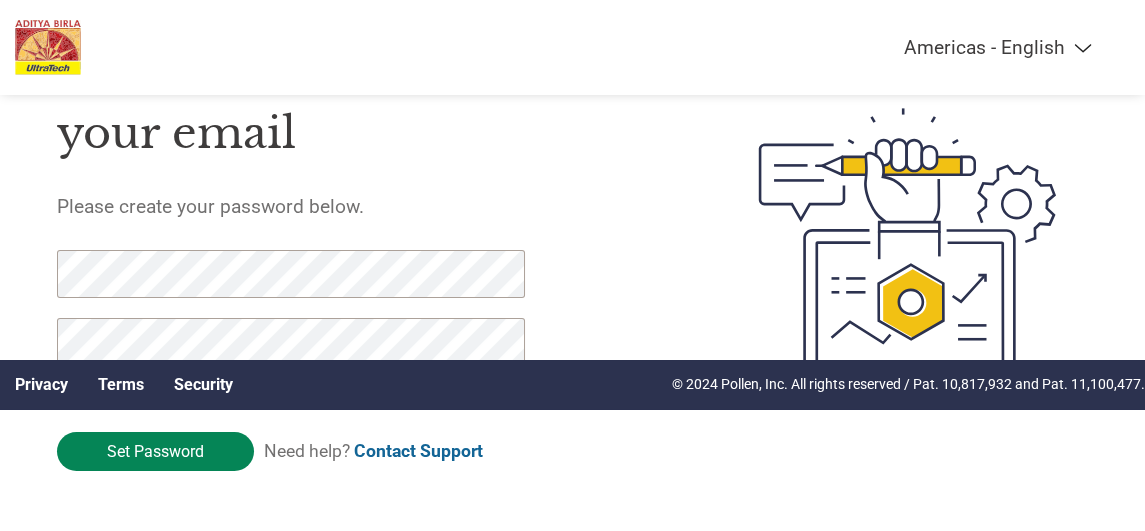 click on "Set Password" 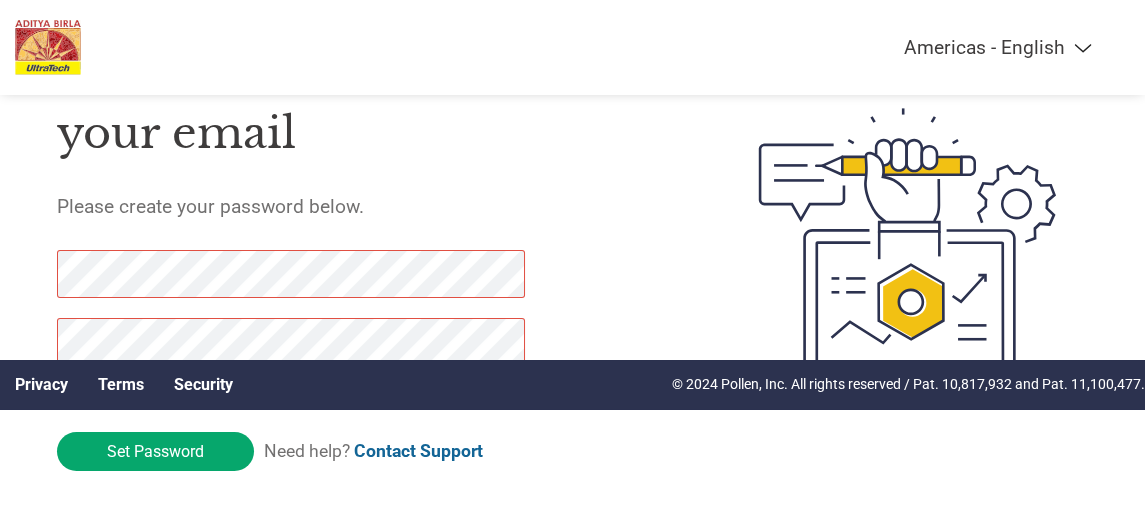 click on "Americas - English Américas - Español Américas - Português Amériques - Français Europe - English Europa - Español Europe - Français Europa - Nederlands Europa - Deutsch Europa - Italiano Европа - Русский Avrupa - Türkçe Asia Pacific - English (India) Asia Pacific - English (AUS) Asia Pacific - English (others) 亚太地区 - 简体中文 亞太地區 - 繁體中文" at bounding box center [873, 47] 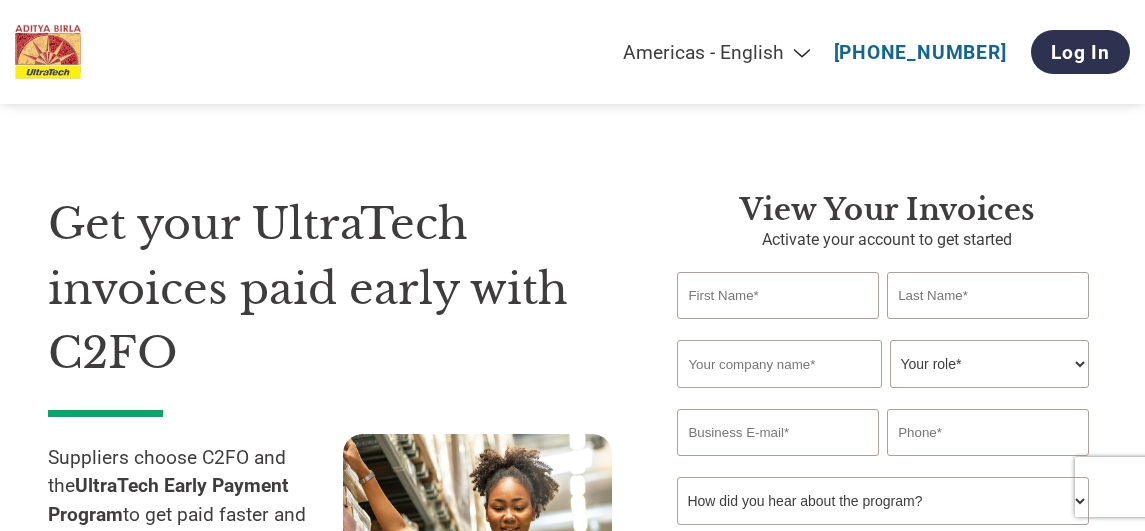 scroll, scrollTop: 0, scrollLeft: 0, axis: both 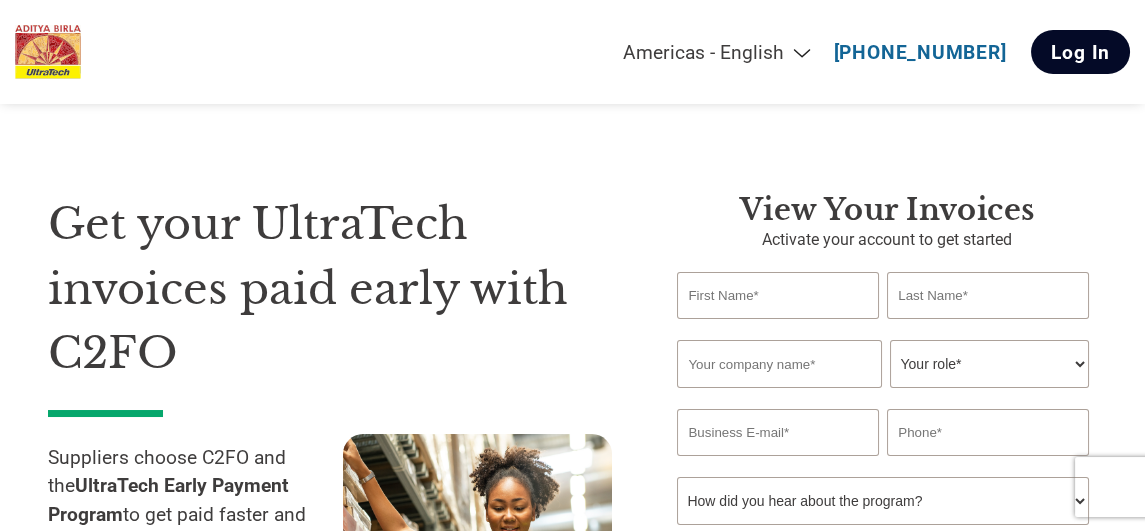 click on "Log In" at bounding box center (1080, 52) 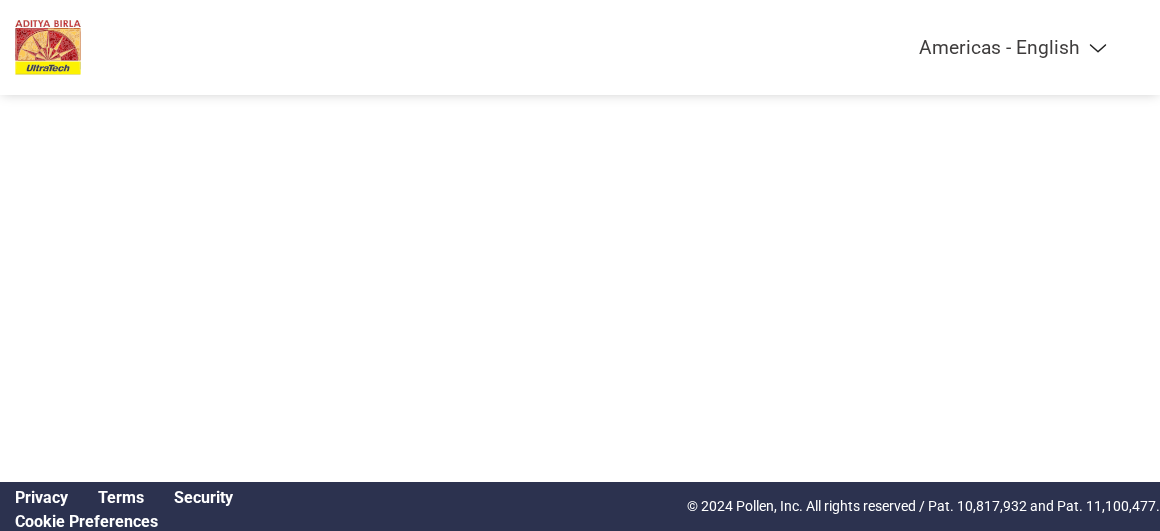 scroll, scrollTop: 0, scrollLeft: 0, axis: both 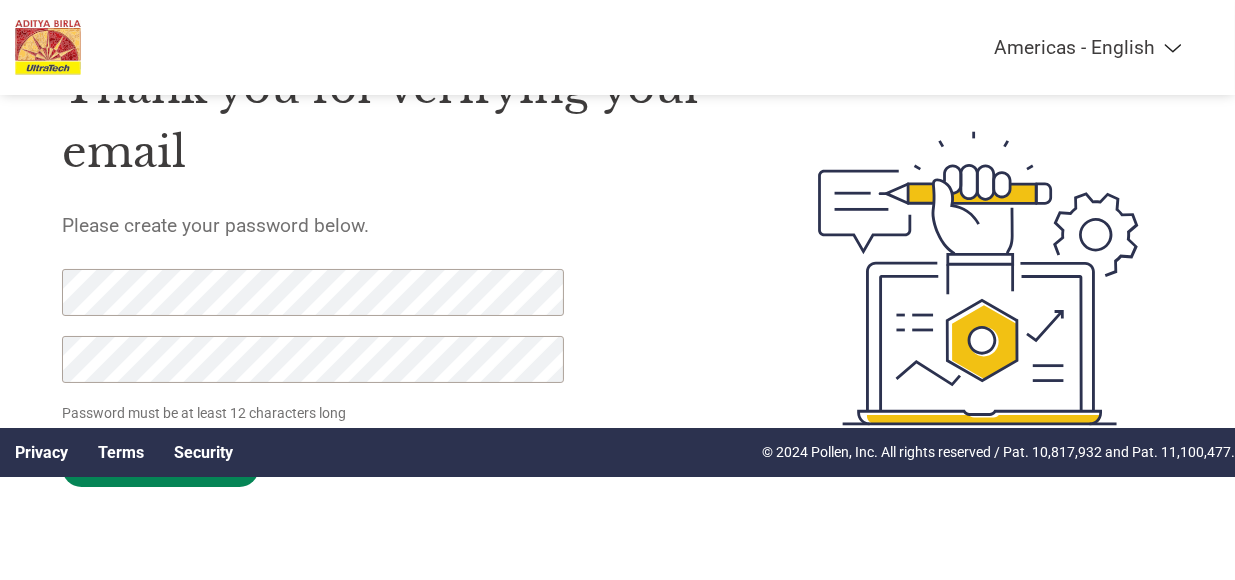 click on "Set Password" 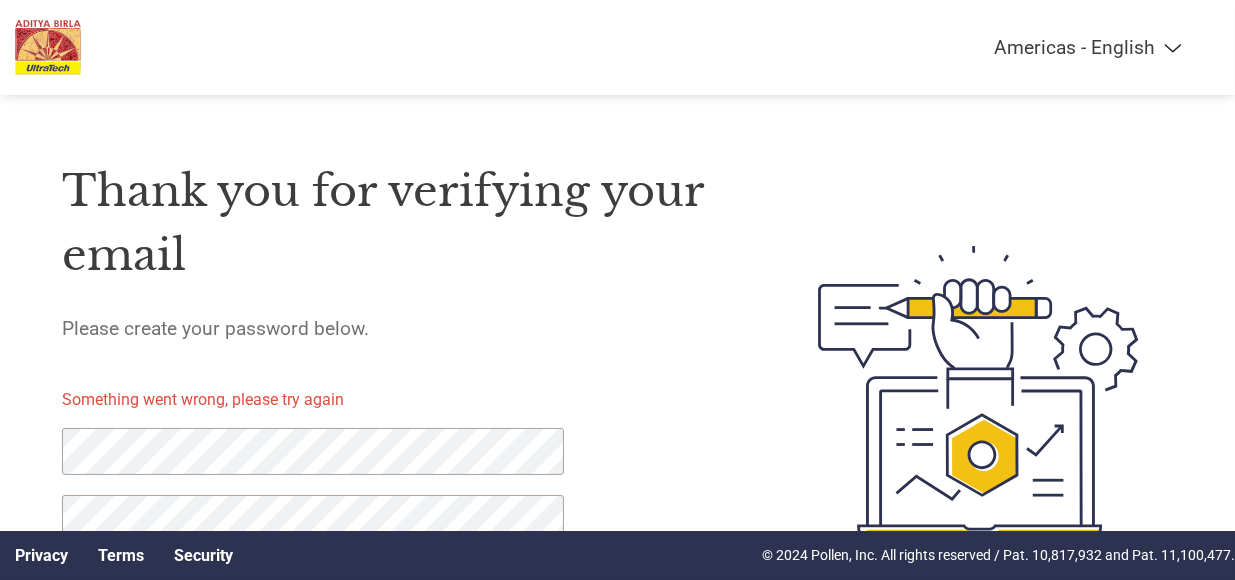 scroll, scrollTop: 126, scrollLeft: 0, axis: vertical 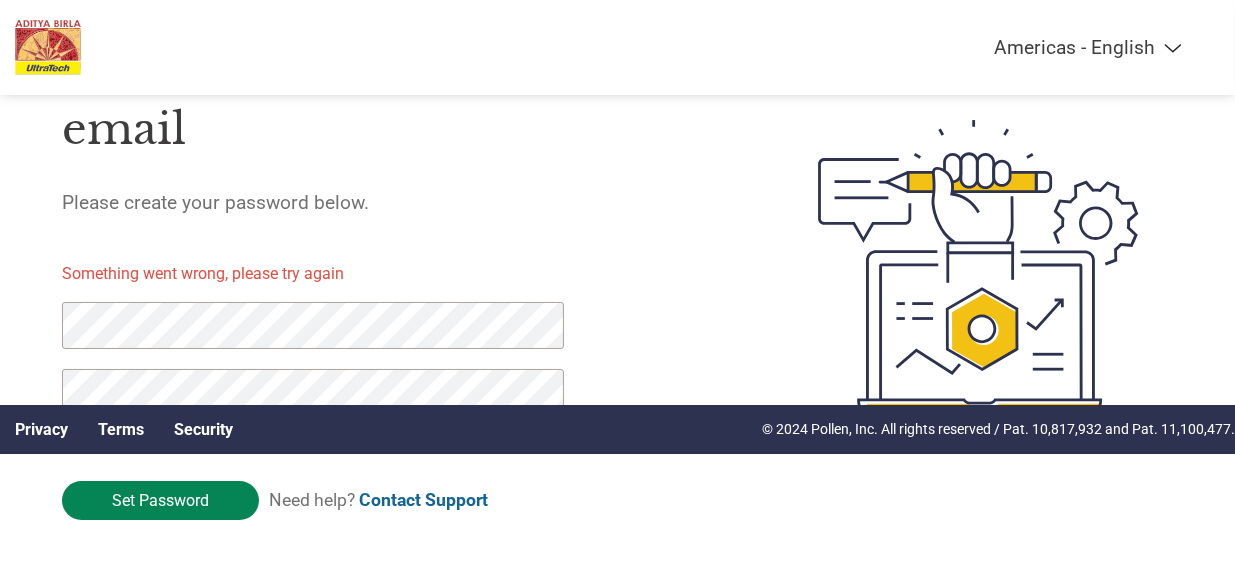 click on "Set Password" at bounding box center [160, 500] 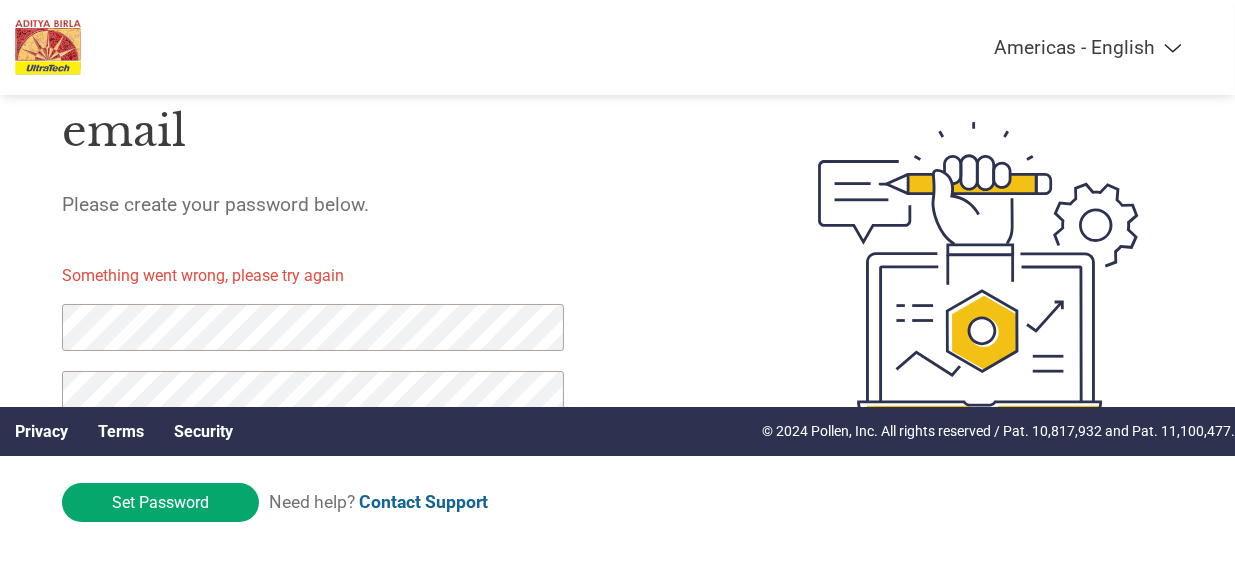 scroll, scrollTop: 126, scrollLeft: 0, axis: vertical 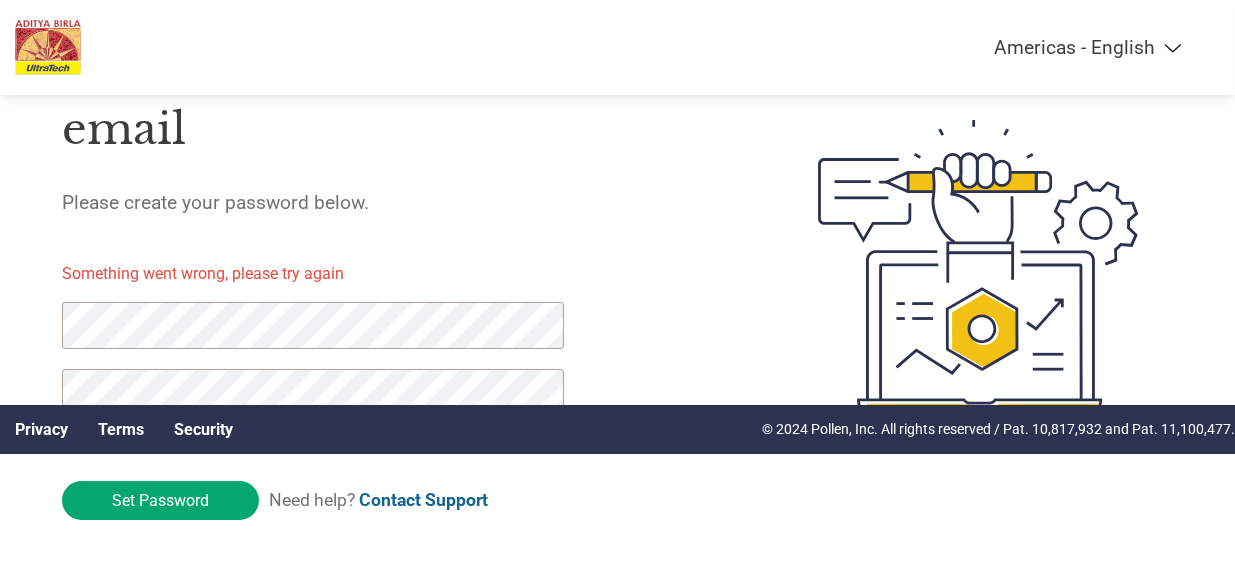 click on "Thank you for verifying your email Please create your password below. Something went wrong, please try again Password must be at least 12 characters long Set Password Need help?   Contact Support" at bounding box center [617, 267] 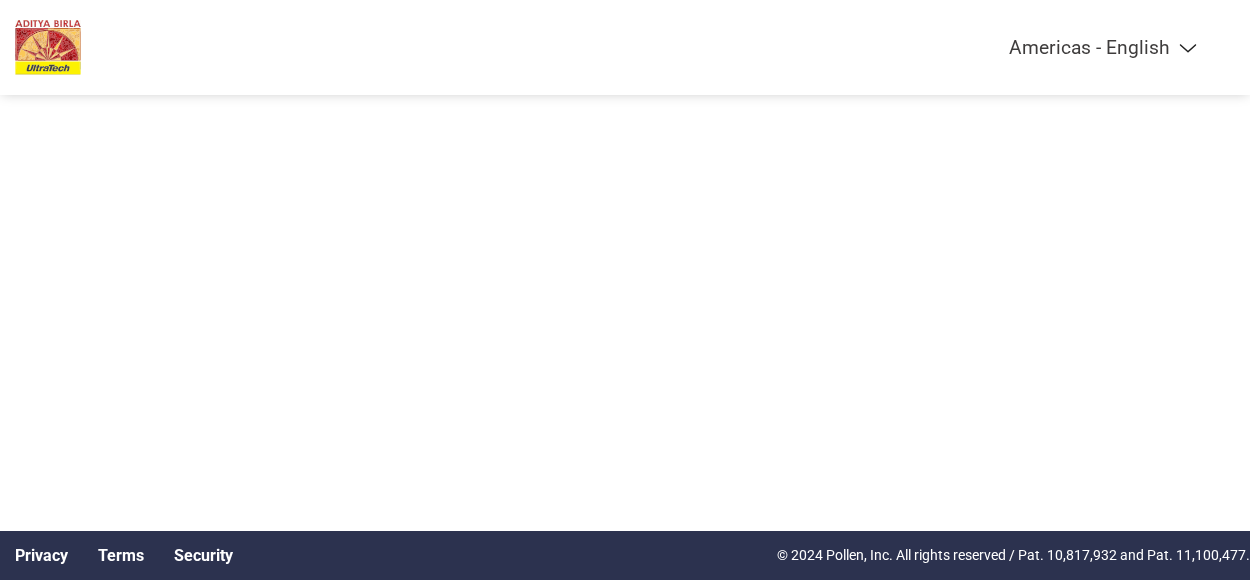 scroll, scrollTop: 0, scrollLeft: 0, axis: both 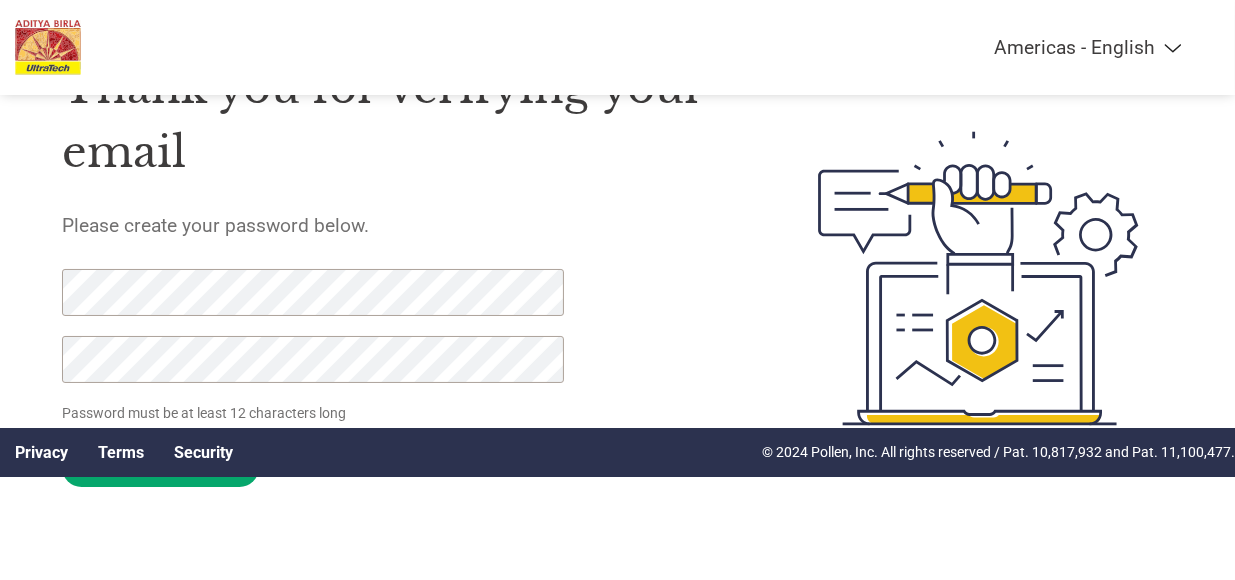 click on "Password must be at least 12 characters long" 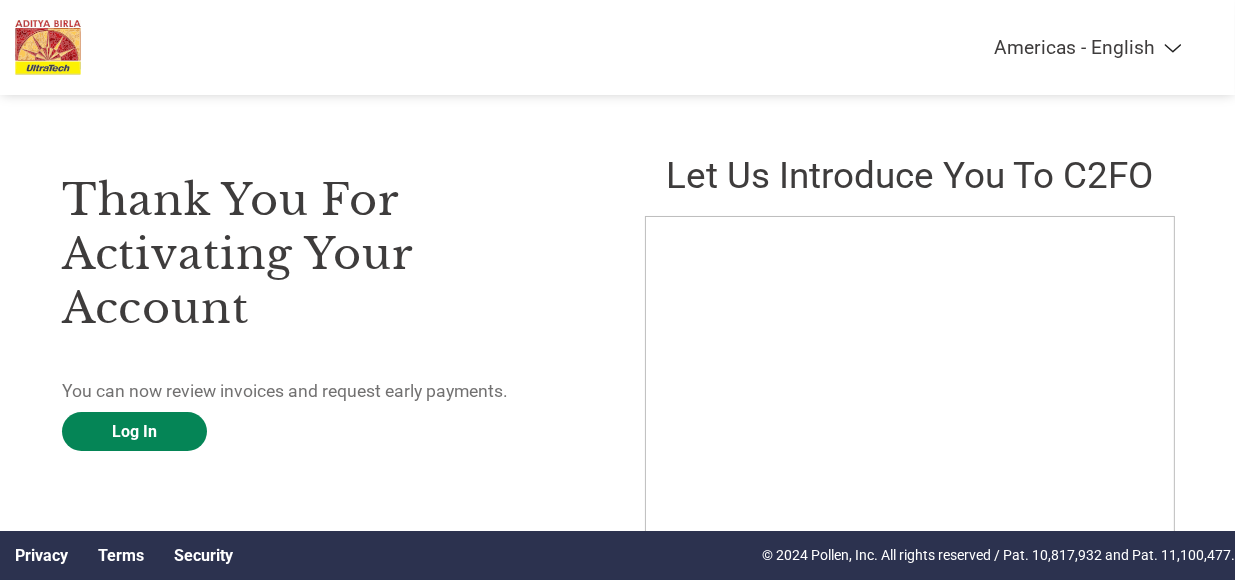 click on "Log In" at bounding box center [134, 431] 